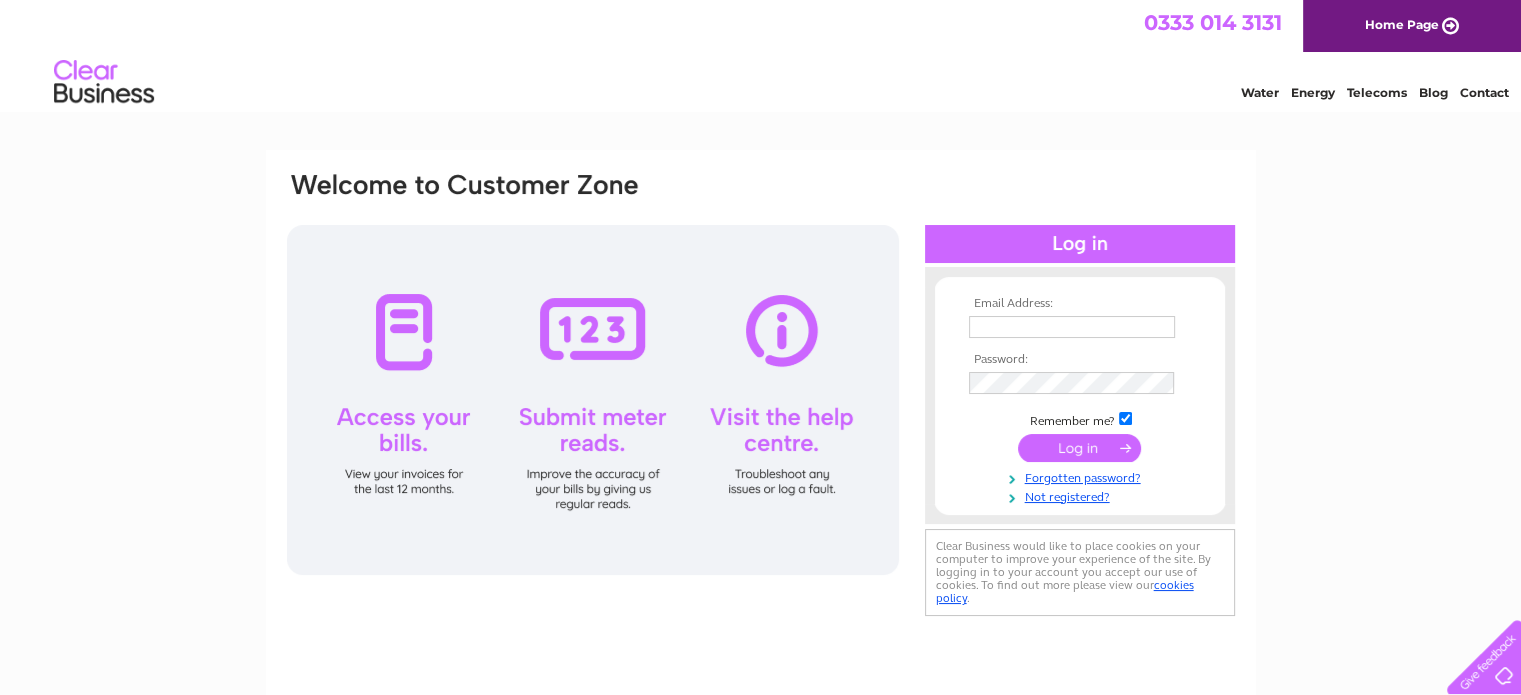 scroll, scrollTop: 0, scrollLeft: 0, axis: both 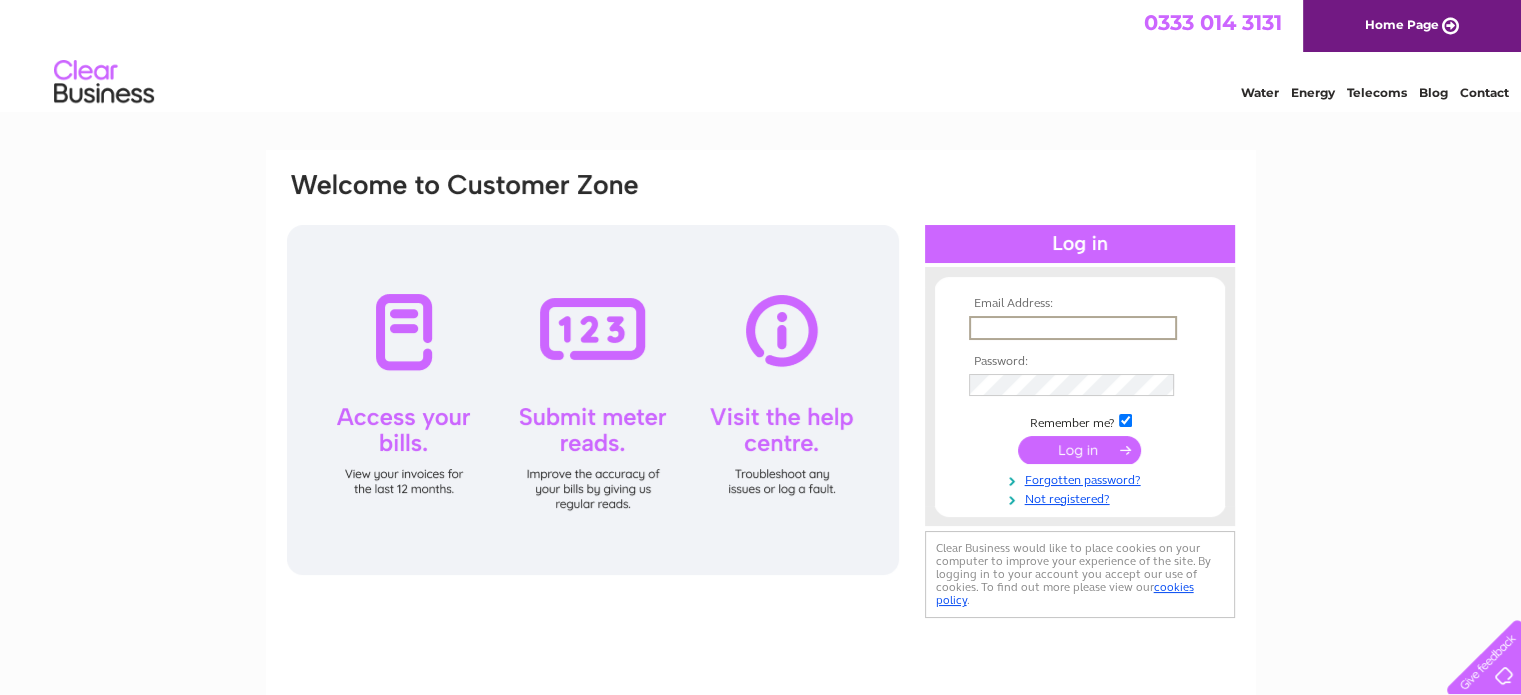 type on "charlotte.boyd@passthekeys.co.uk" 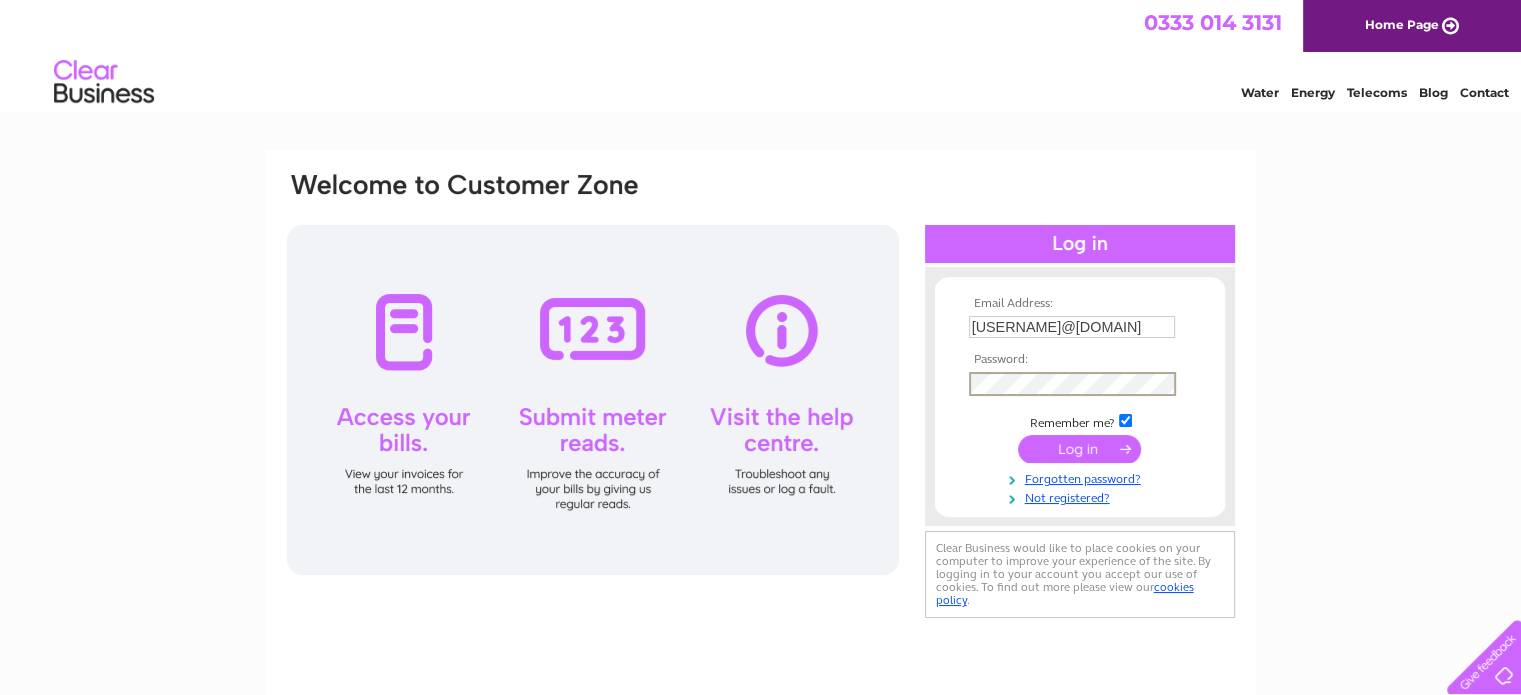 click at bounding box center [1079, 449] 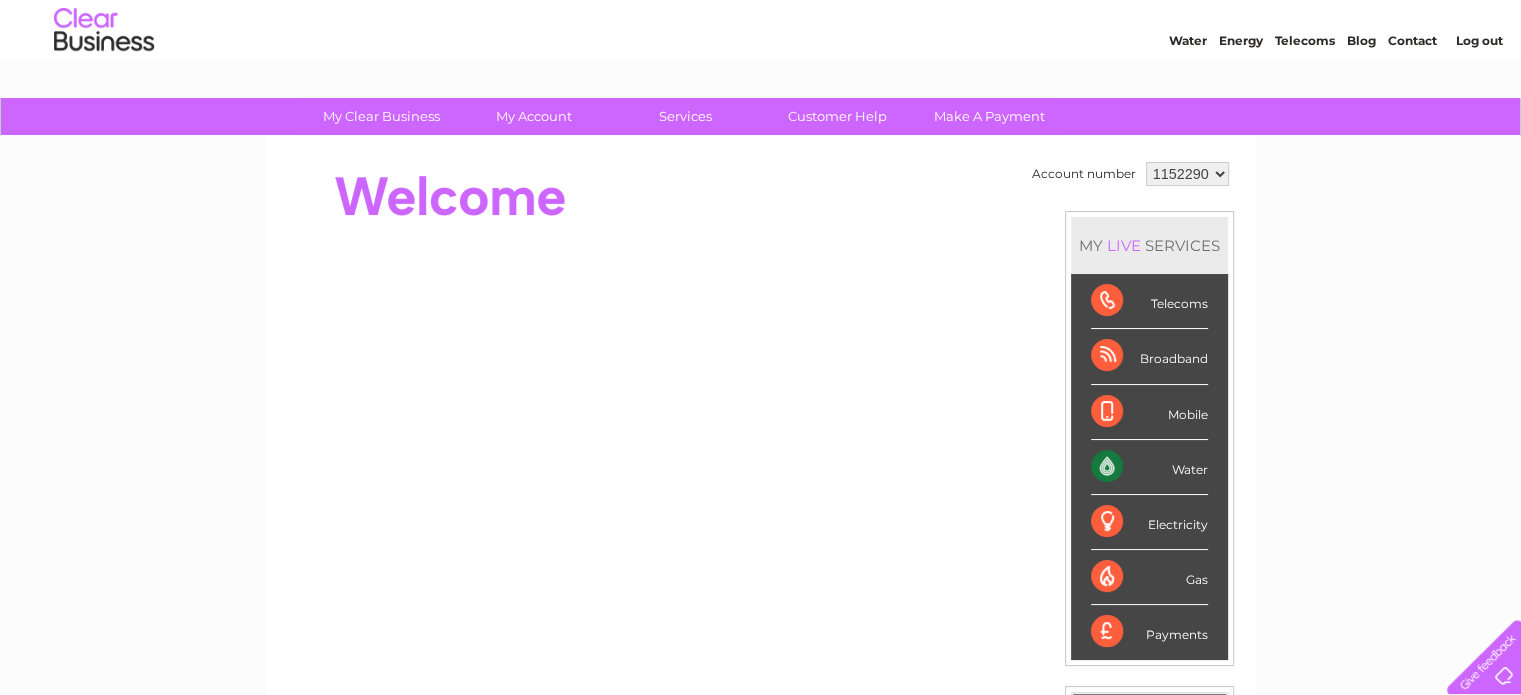 scroll, scrollTop: 0, scrollLeft: 0, axis: both 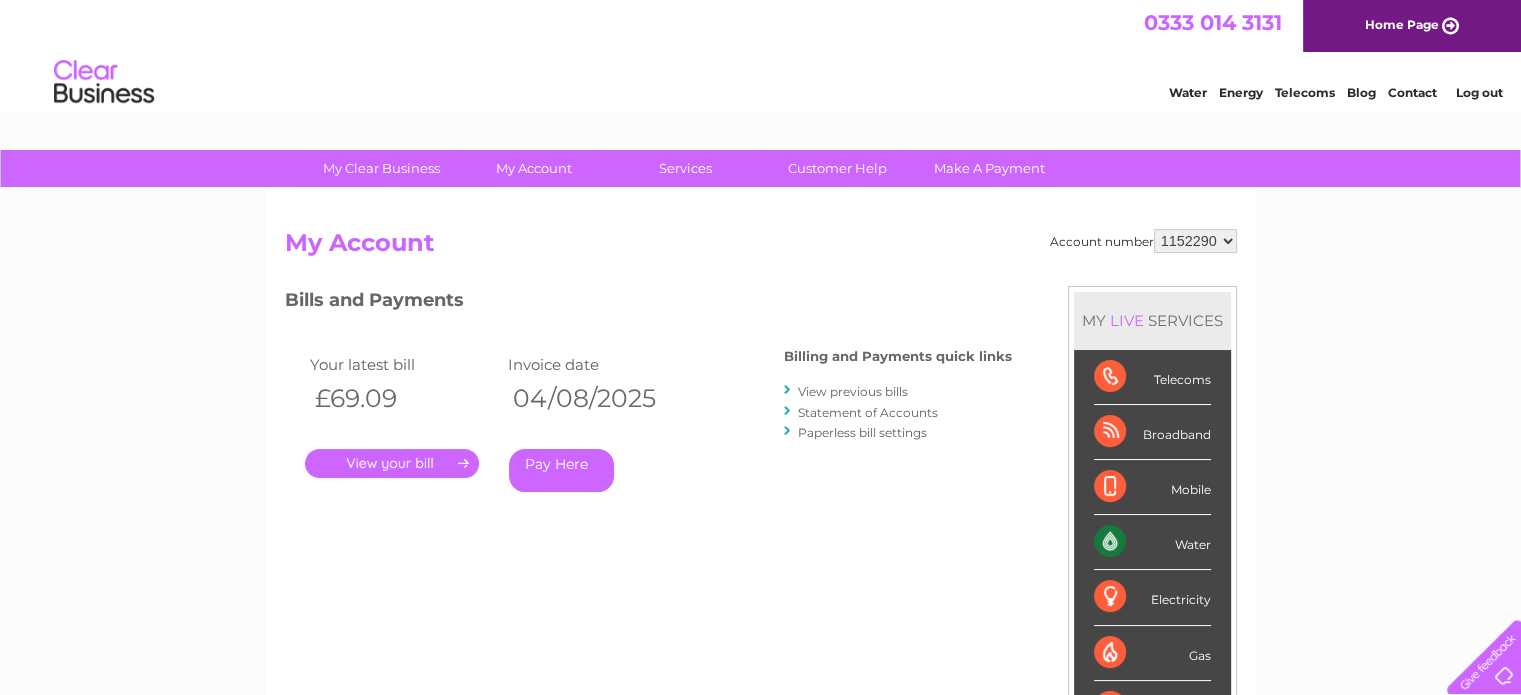 click on "View previous bills" at bounding box center (853, 391) 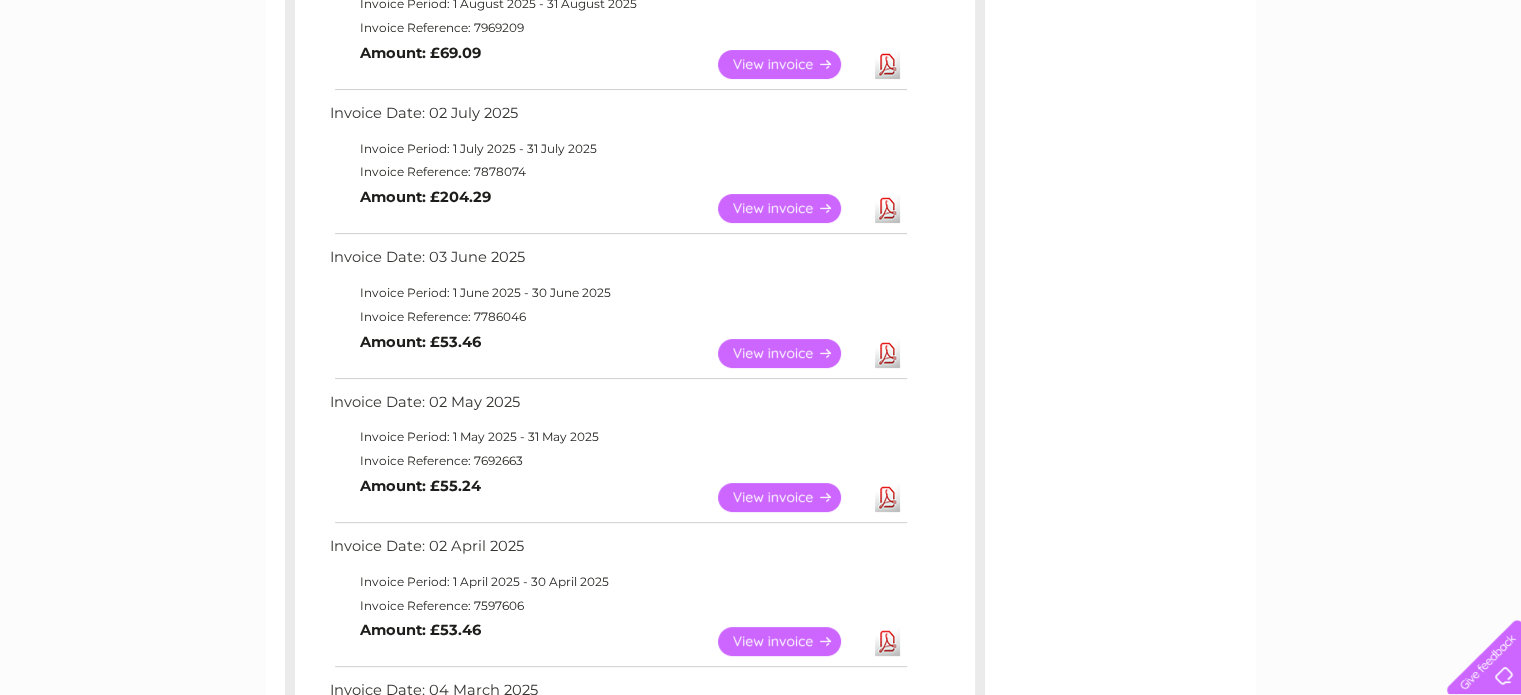 scroll, scrollTop: 0, scrollLeft: 0, axis: both 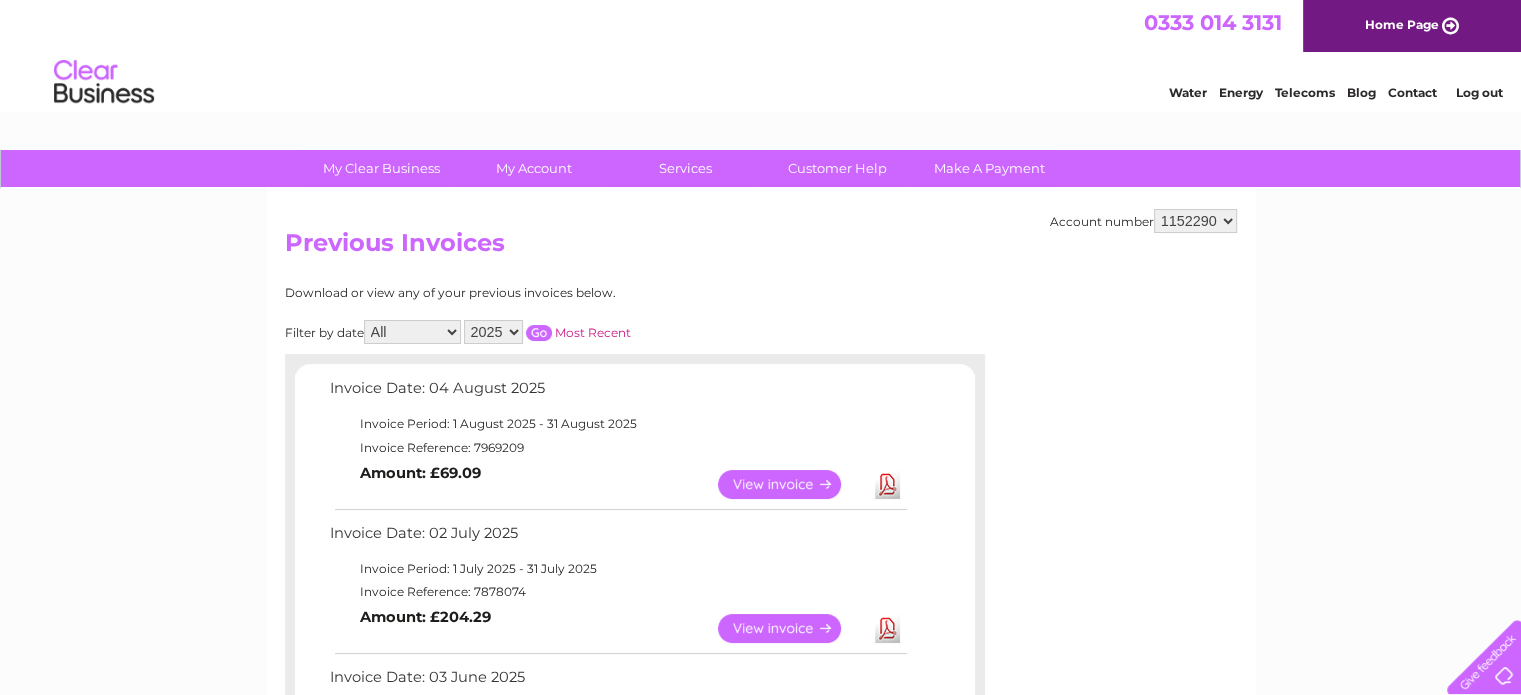 click on "Contact" at bounding box center (1412, 92) 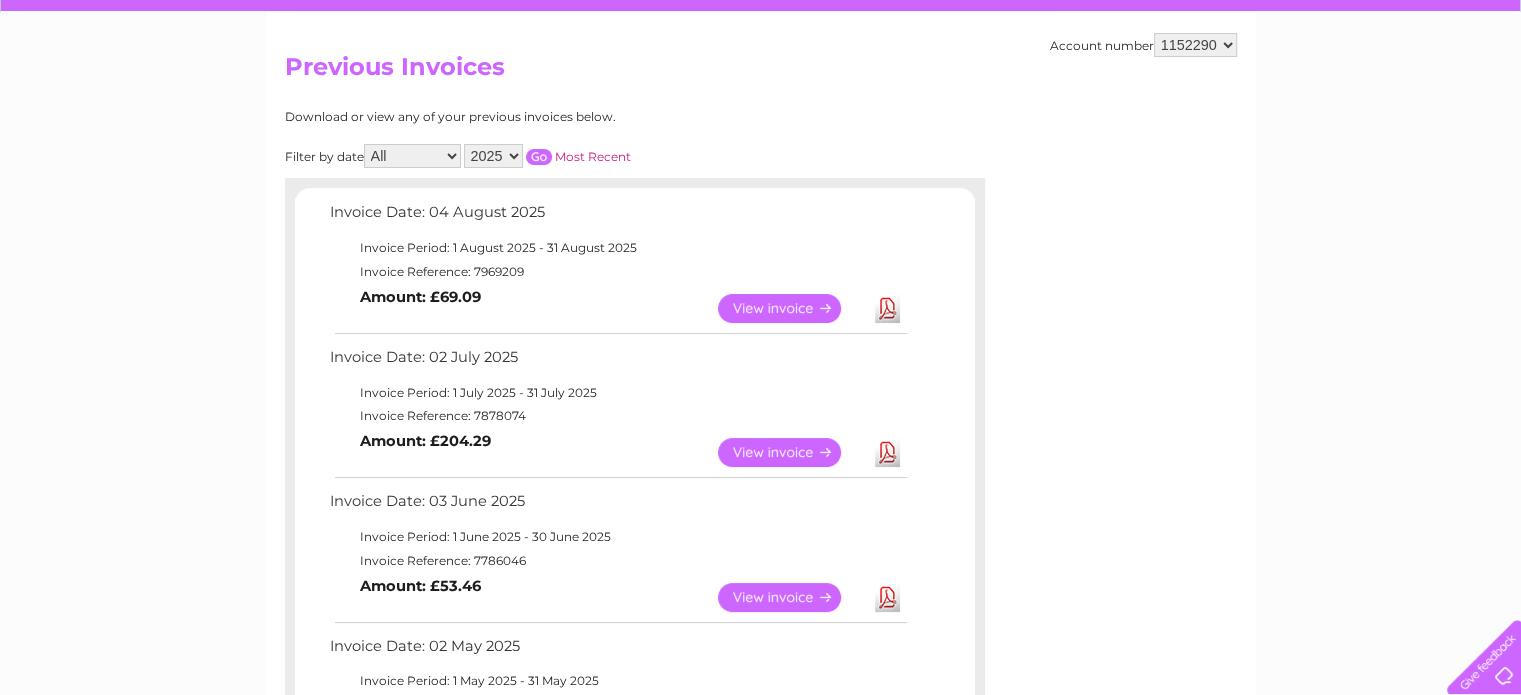 scroll, scrollTop: 0, scrollLeft: 0, axis: both 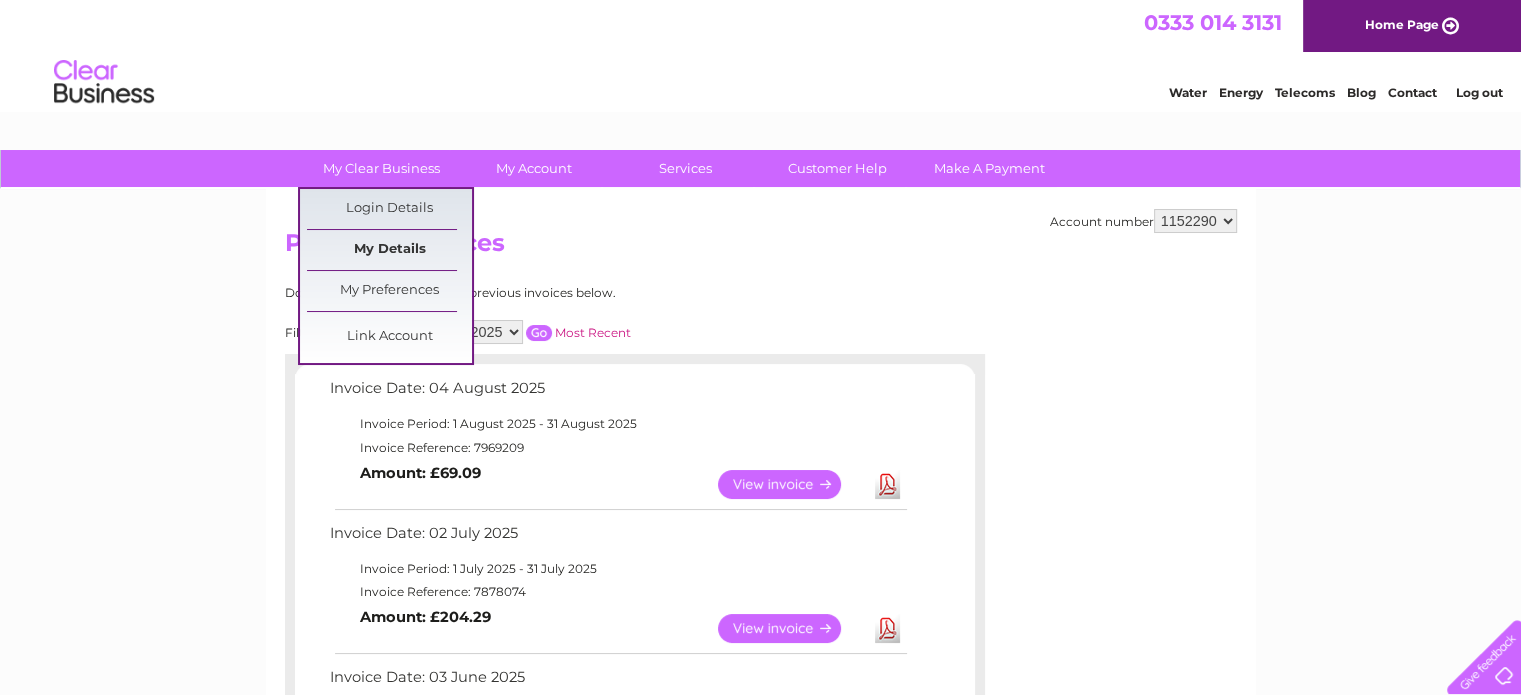 click on "My Details" at bounding box center [389, 250] 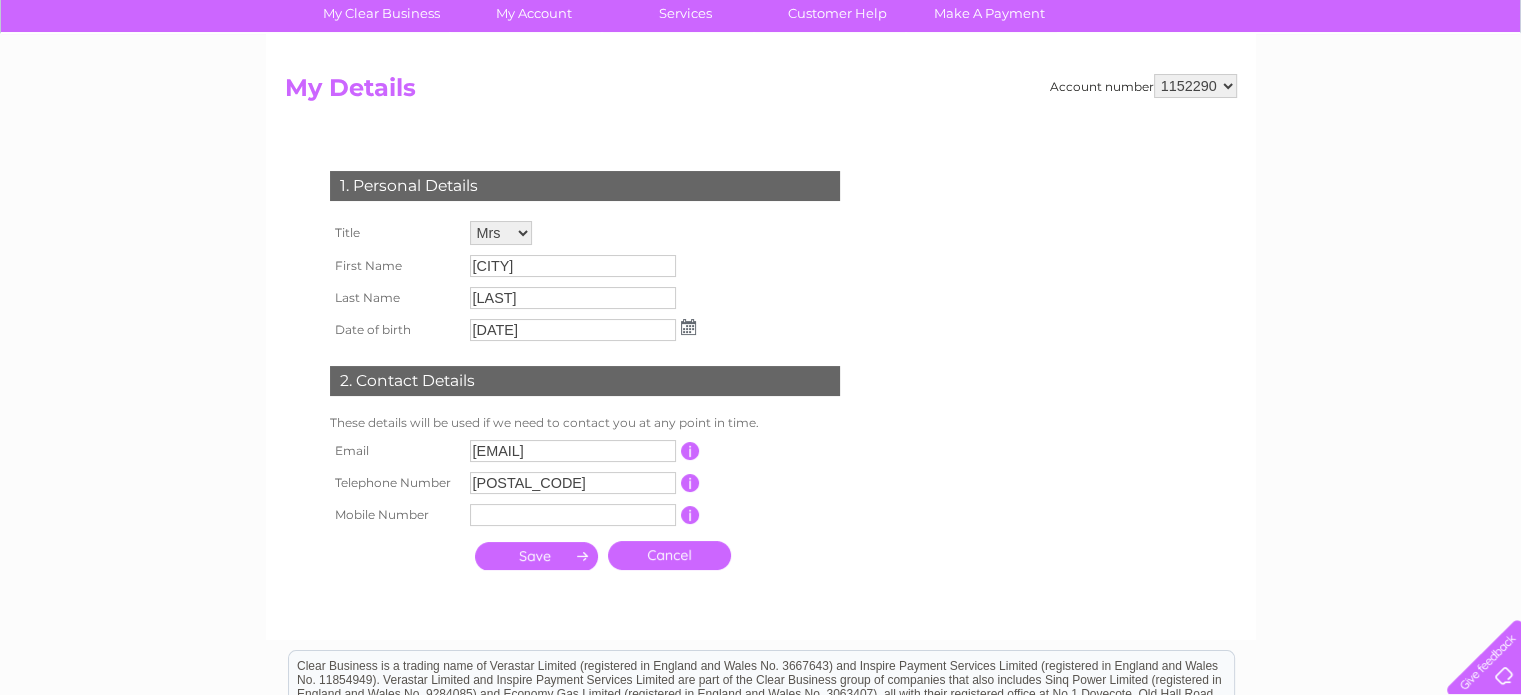 scroll, scrollTop: 0, scrollLeft: 0, axis: both 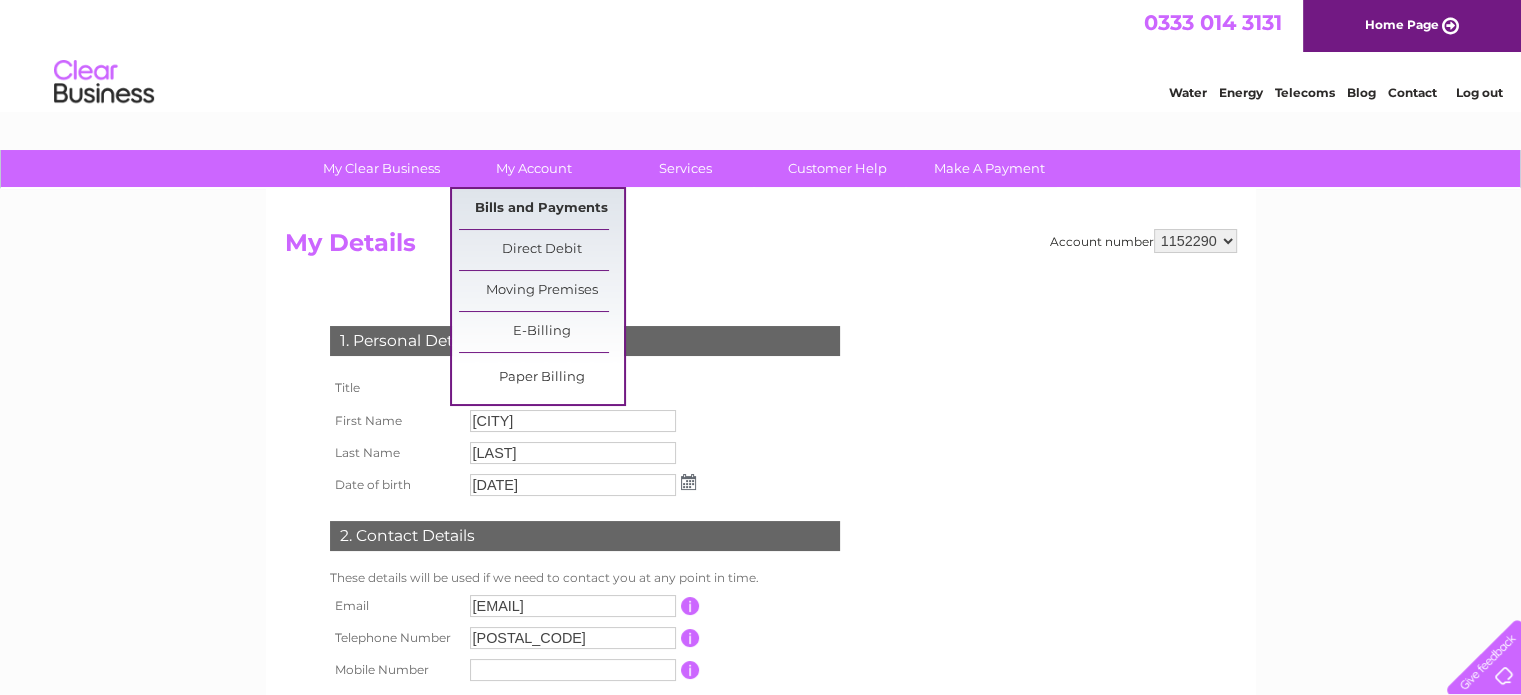 click on "Bills and Payments" at bounding box center [541, 209] 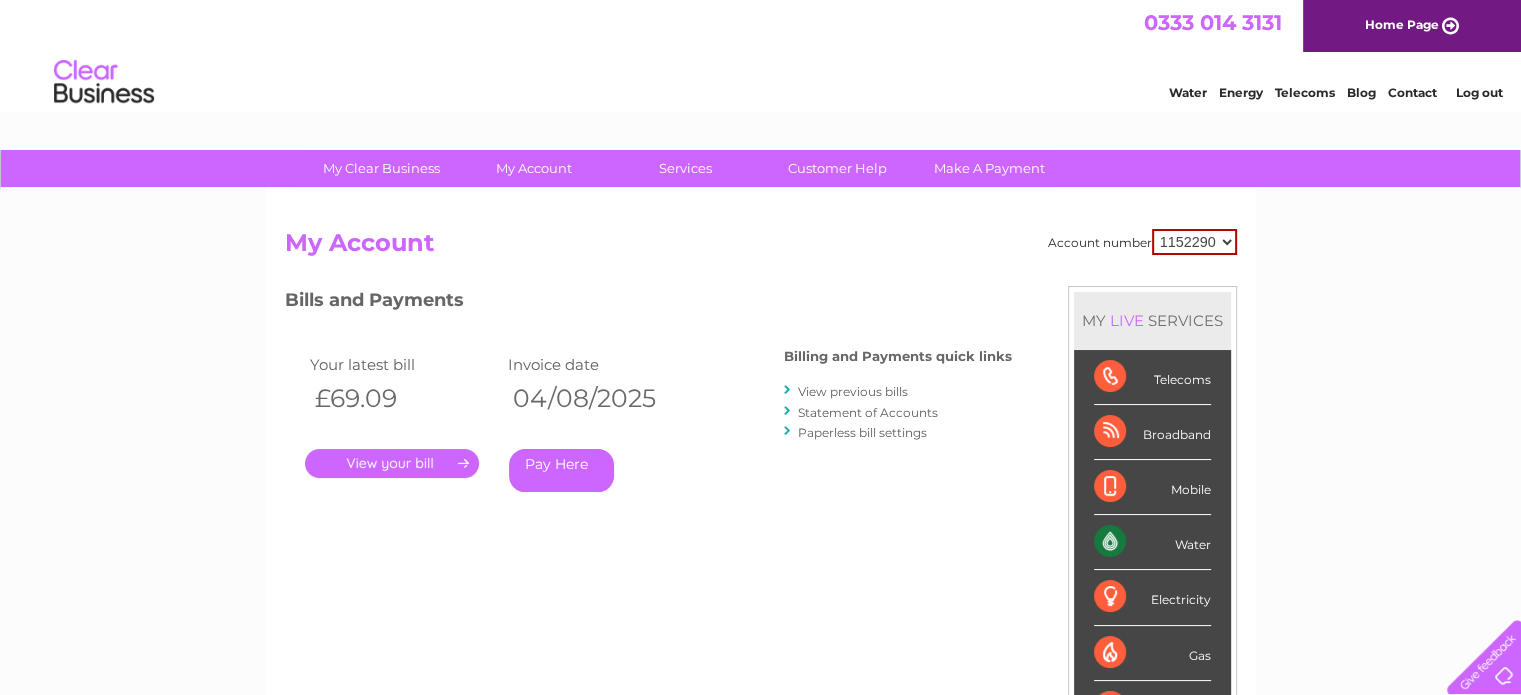 scroll, scrollTop: 0, scrollLeft: 0, axis: both 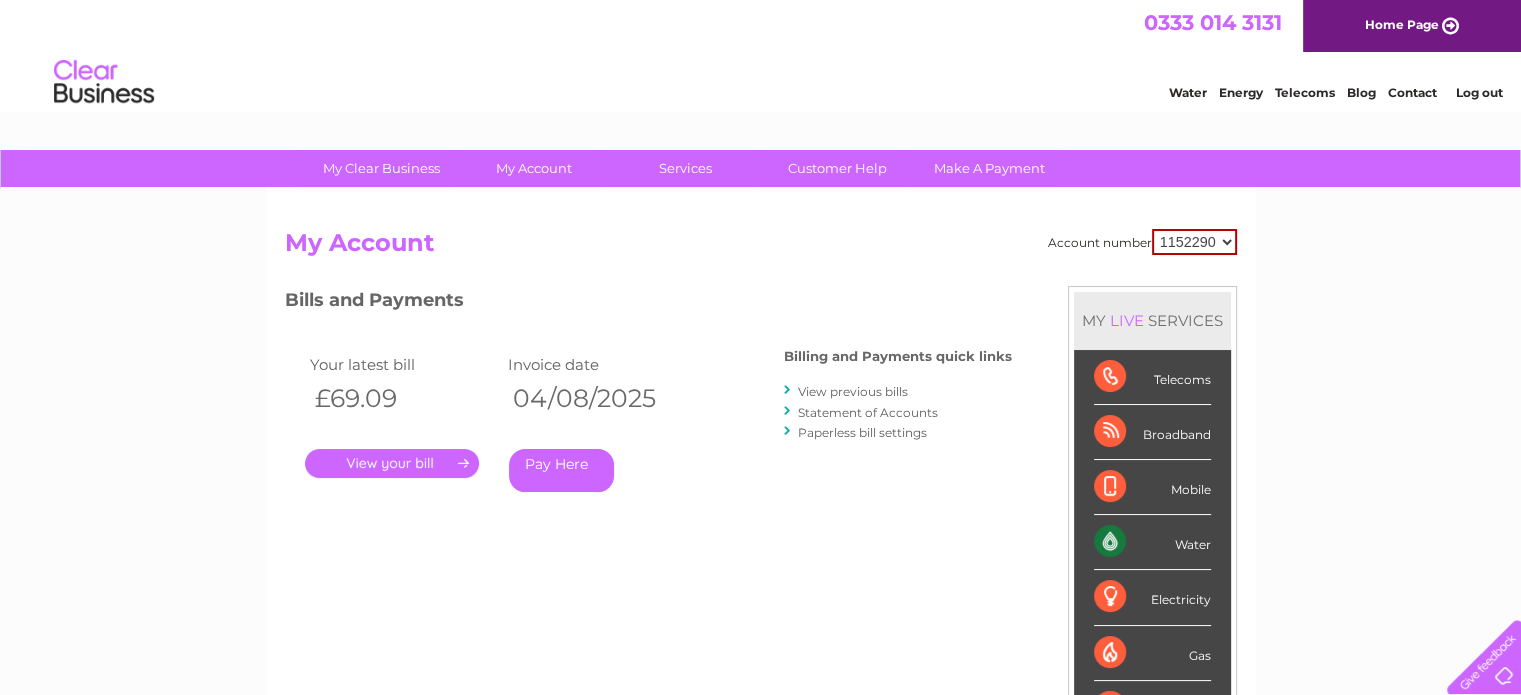 click on "View previous bills" at bounding box center [853, 391] 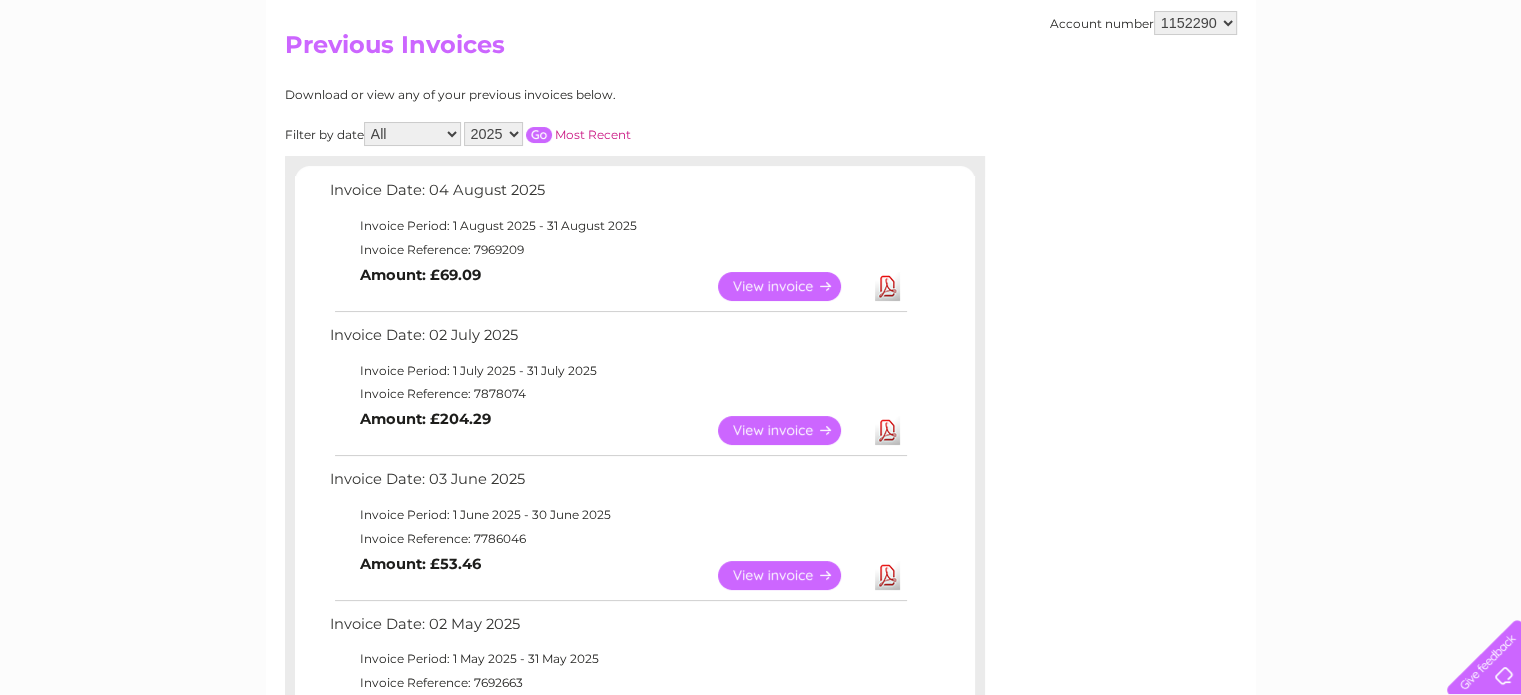 scroll, scrollTop: 194, scrollLeft: 0, axis: vertical 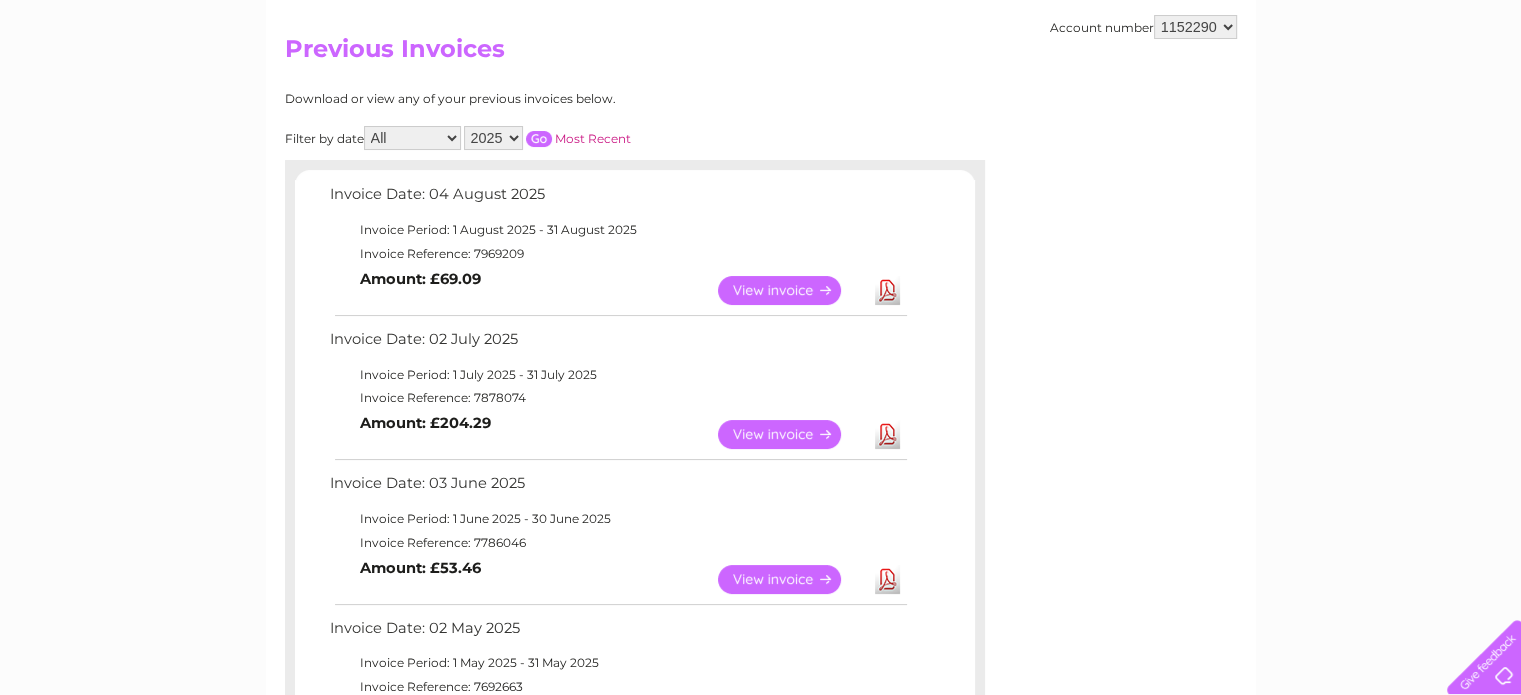 click on "View" at bounding box center (791, 434) 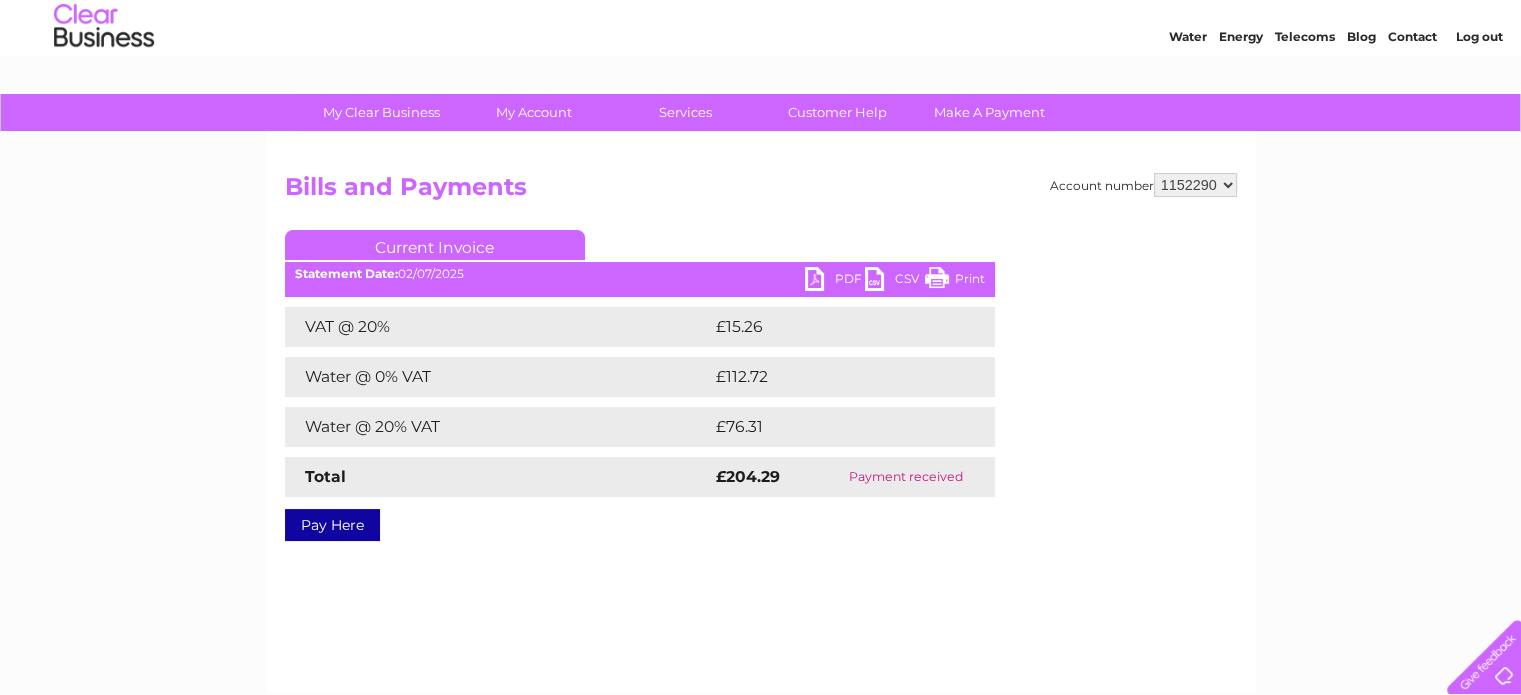 scroll, scrollTop: 46, scrollLeft: 0, axis: vertical 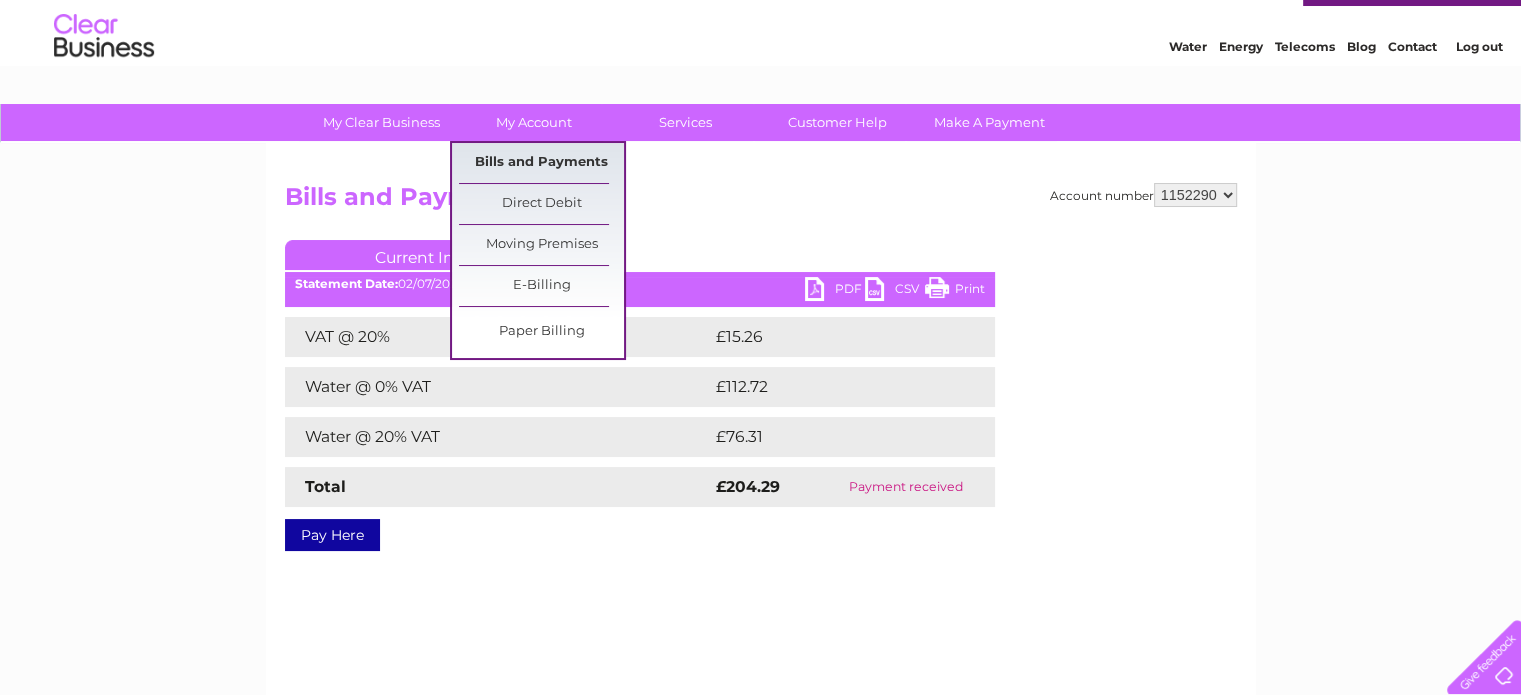 click on "Bills and Payments" at bounding box center (541, 163) 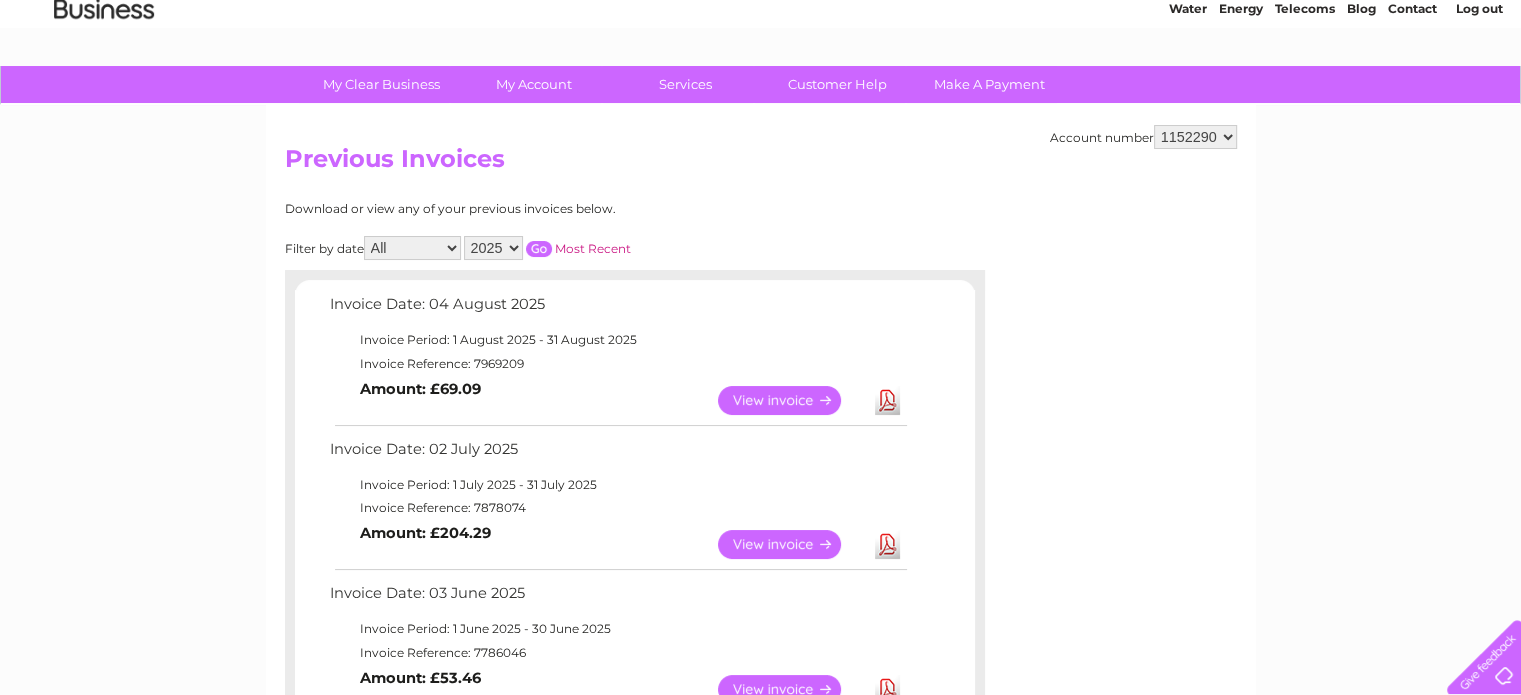 scroll, scrollTop: 83, scrollLeft: 0, axis: vertical 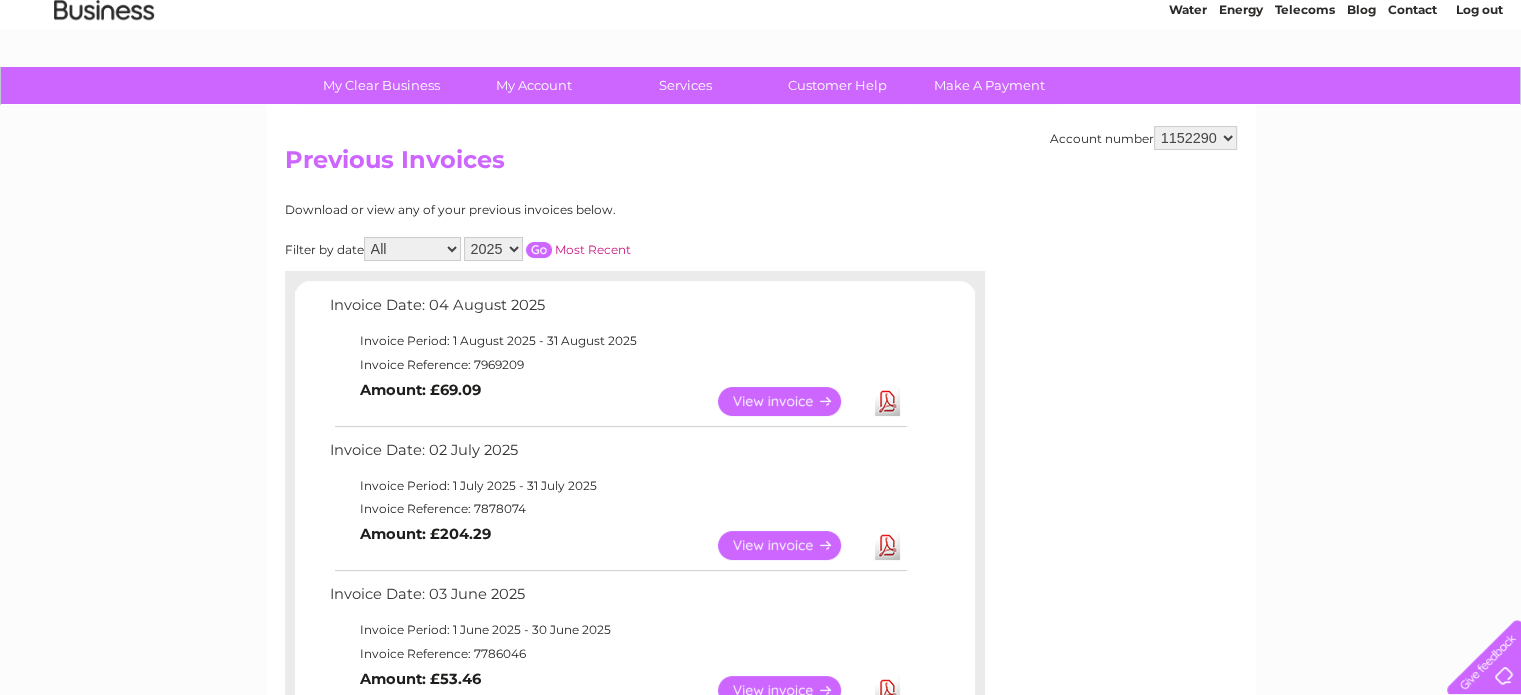 click on "View" at bounding box center [791, 545] 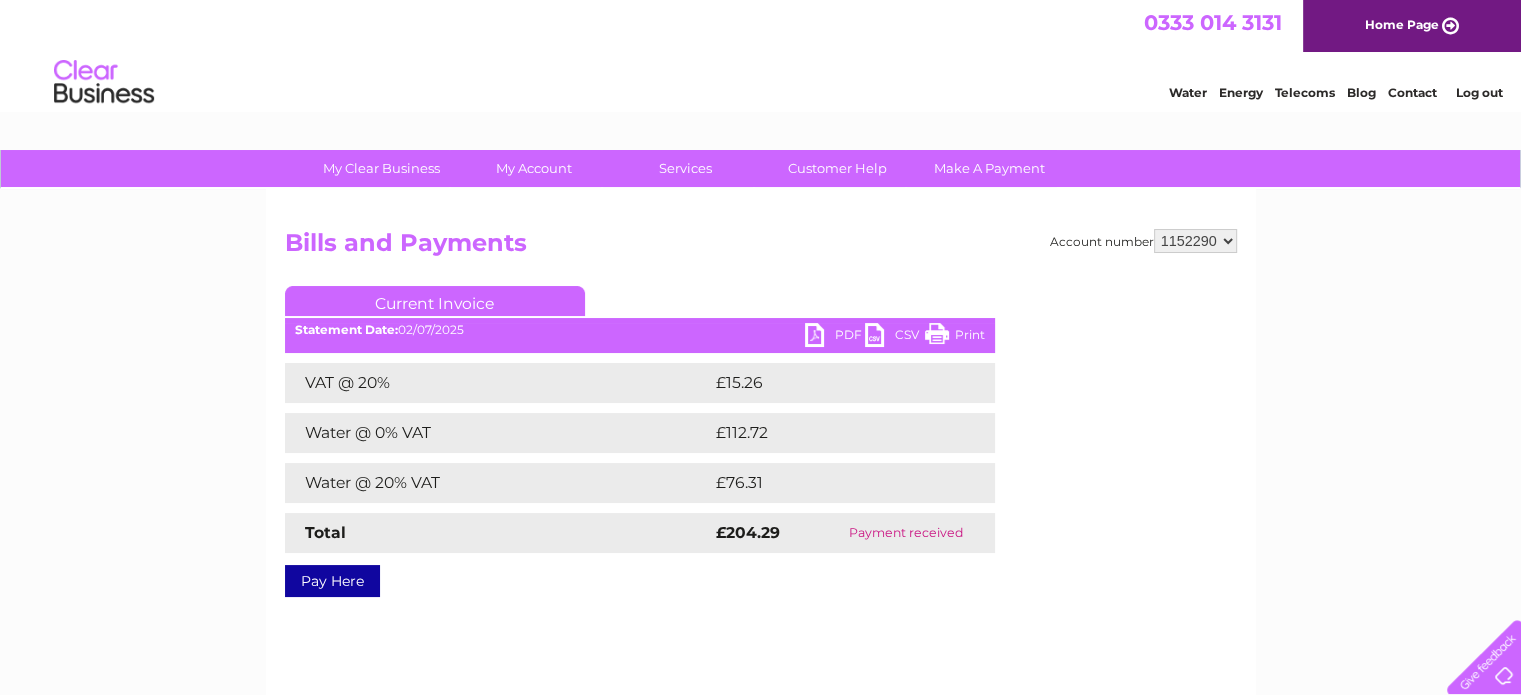 scroll, scrollTop: 0, scrollLeft: 0, axis: both 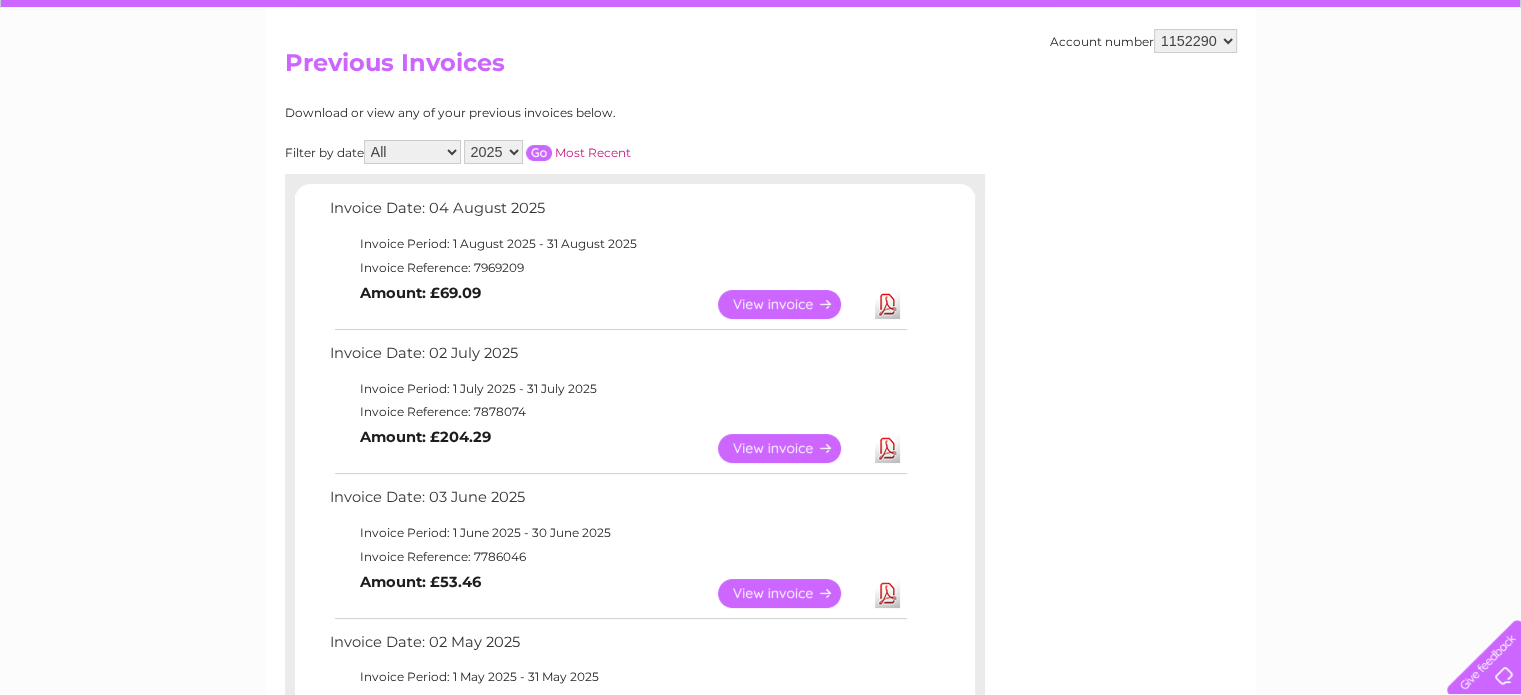 click on "View" at bounding box center [791, 593] 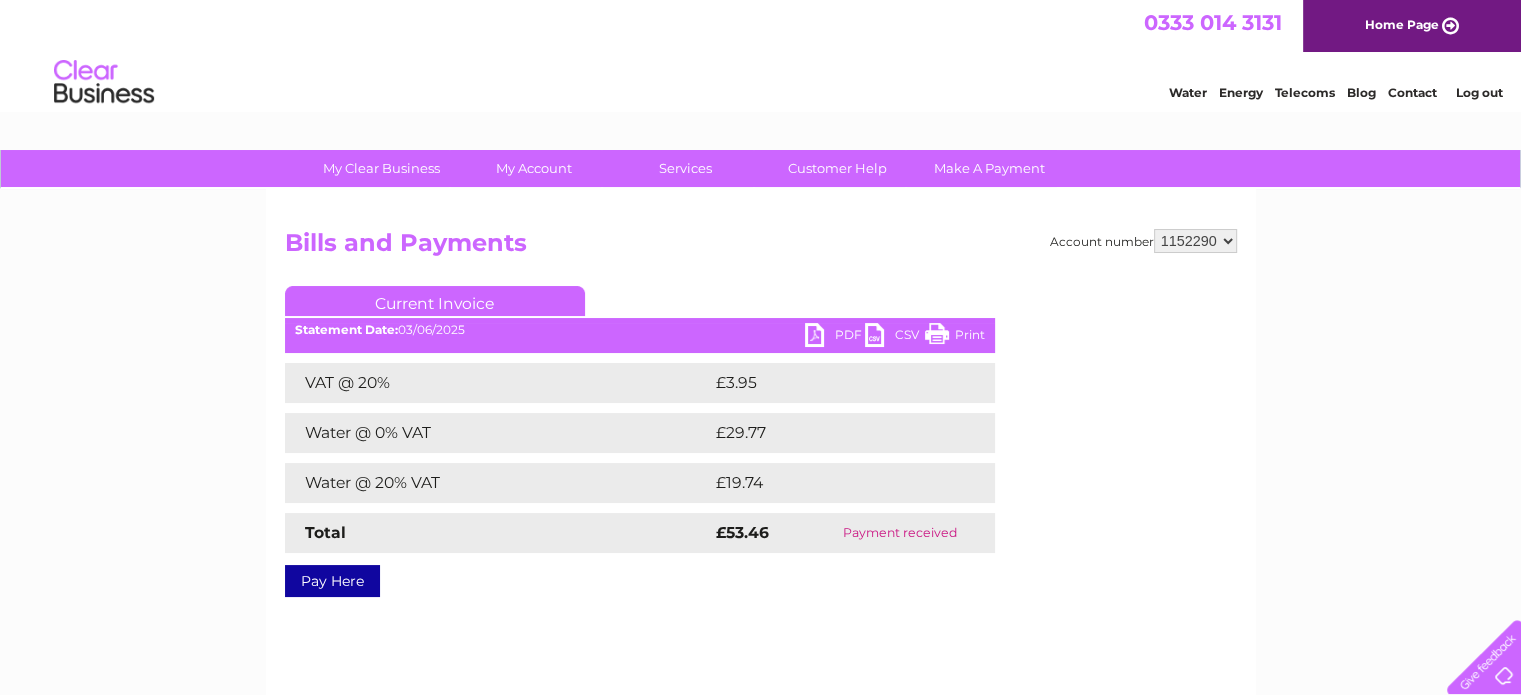 scroll, scrollTop: 0, scrollLeft: 0, axis: both 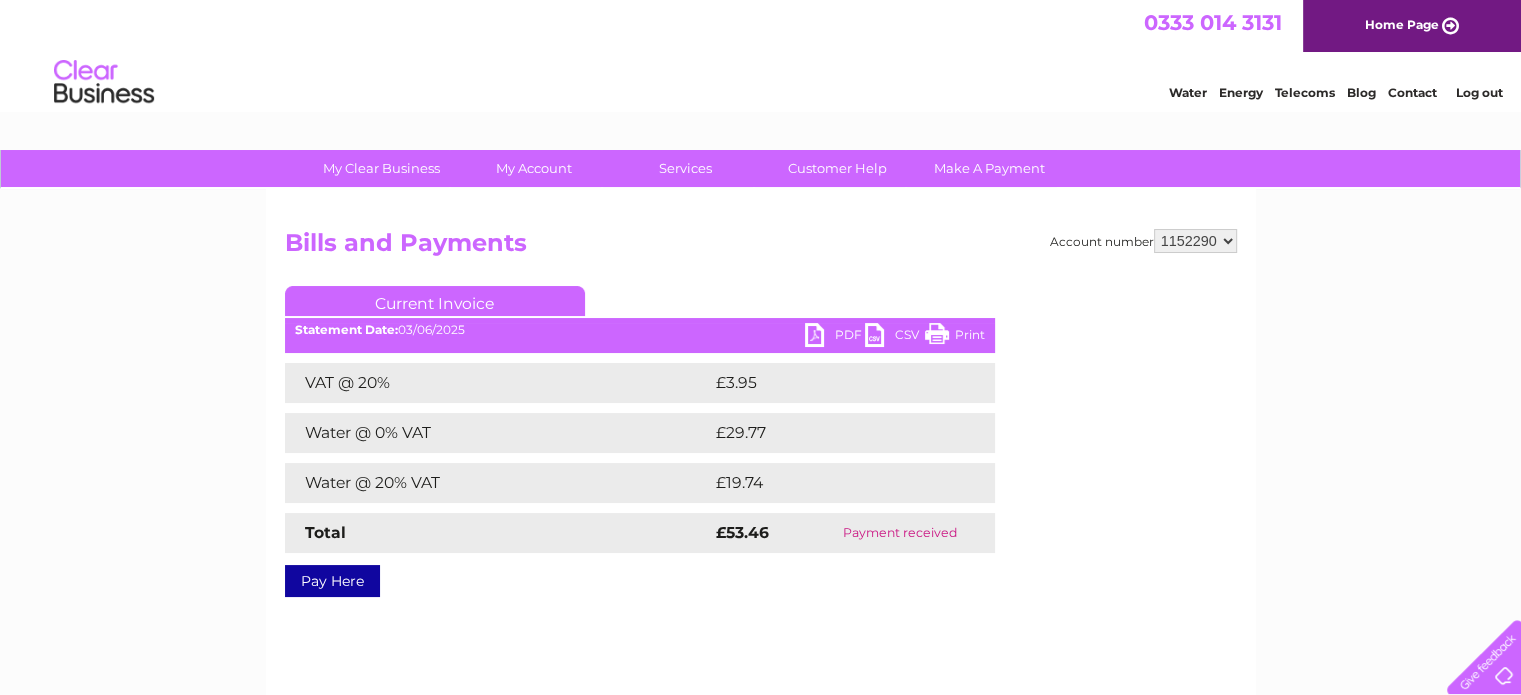click on "PDF" at bounding box center [835, 337] 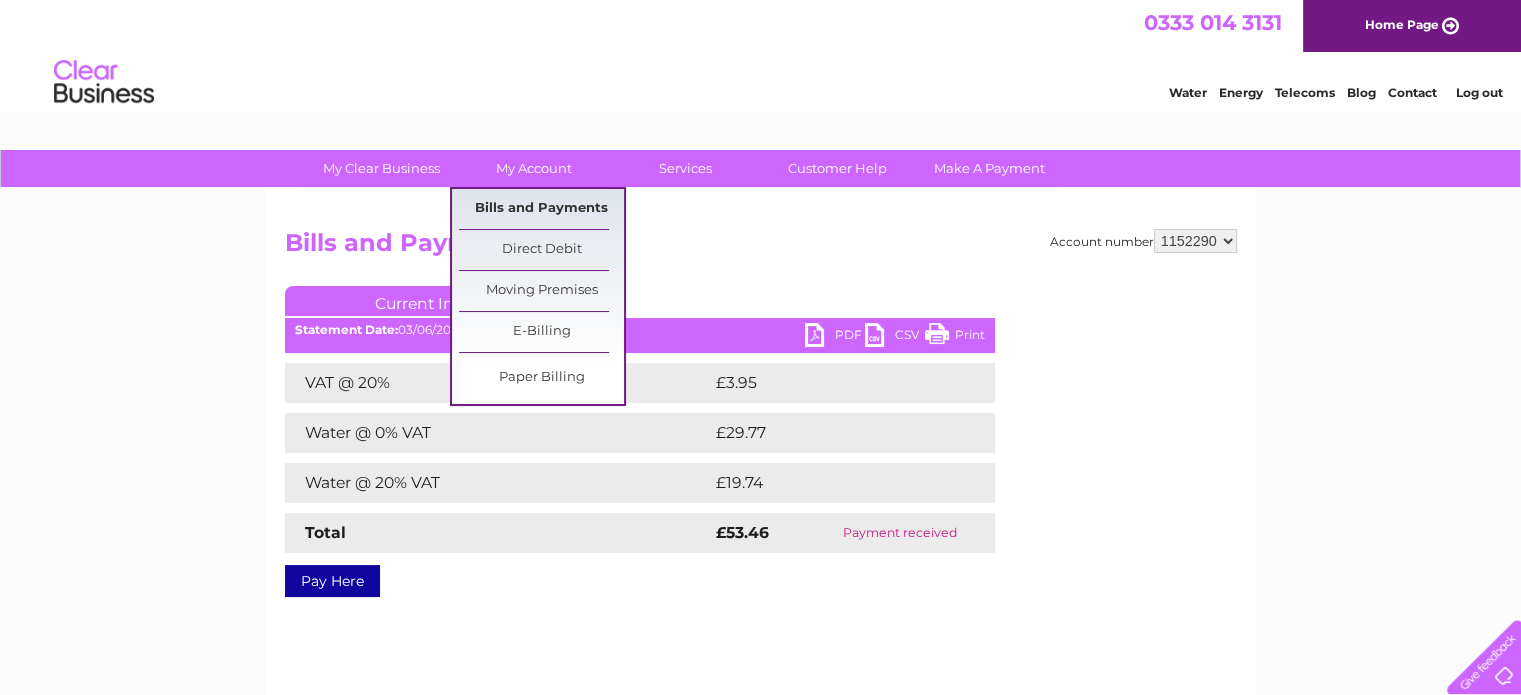 click on "Bills and Payments" at bounding box center (541, 209) 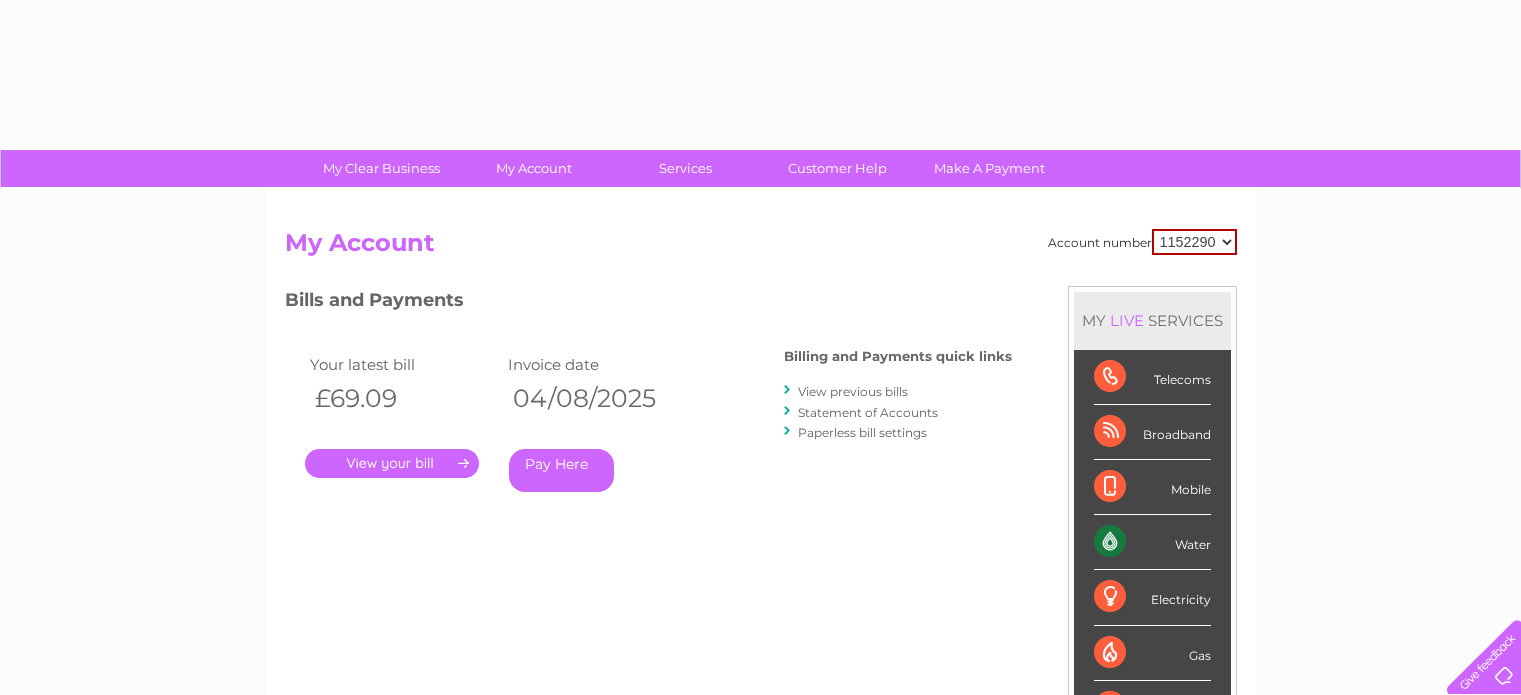 scroll, scrollTop: 0, scrollLeft: 0, axis: both 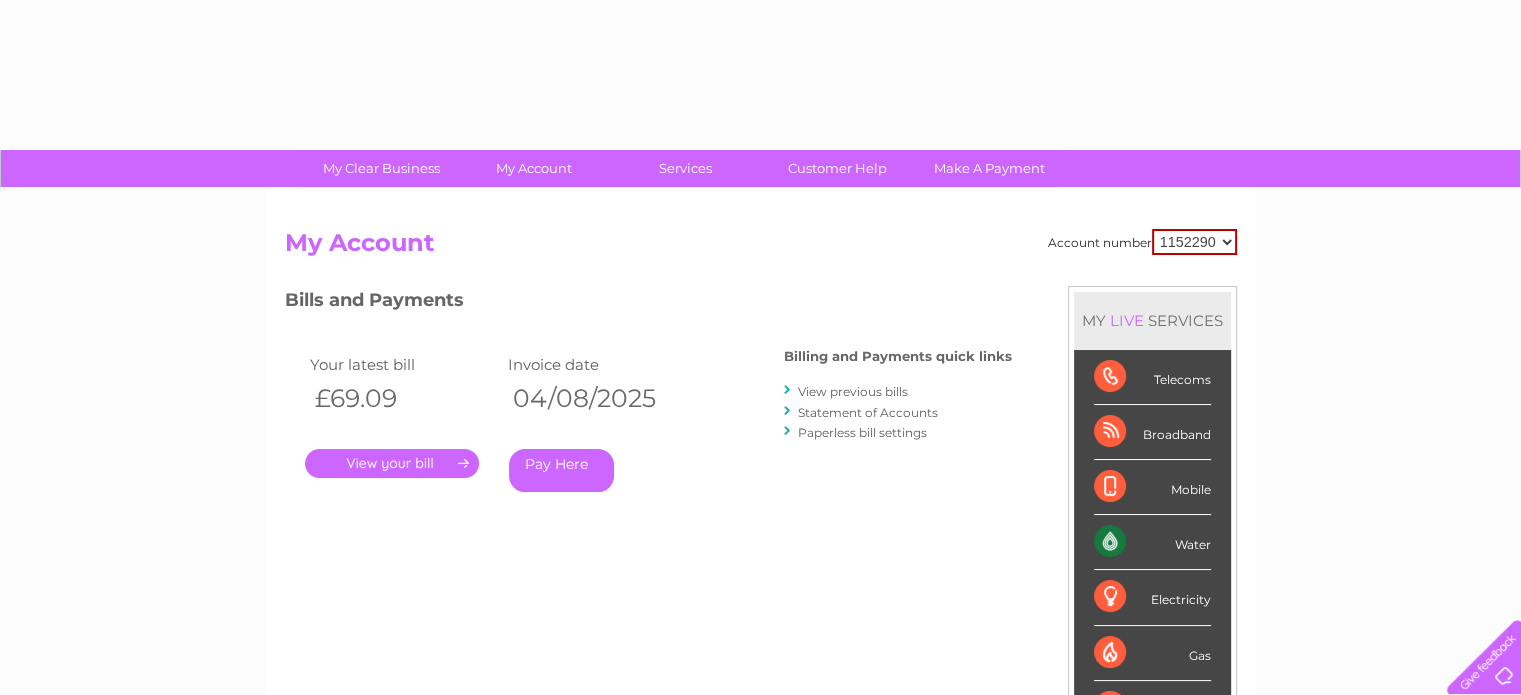 click on "View previous bills" at bounding box center [853, 391] 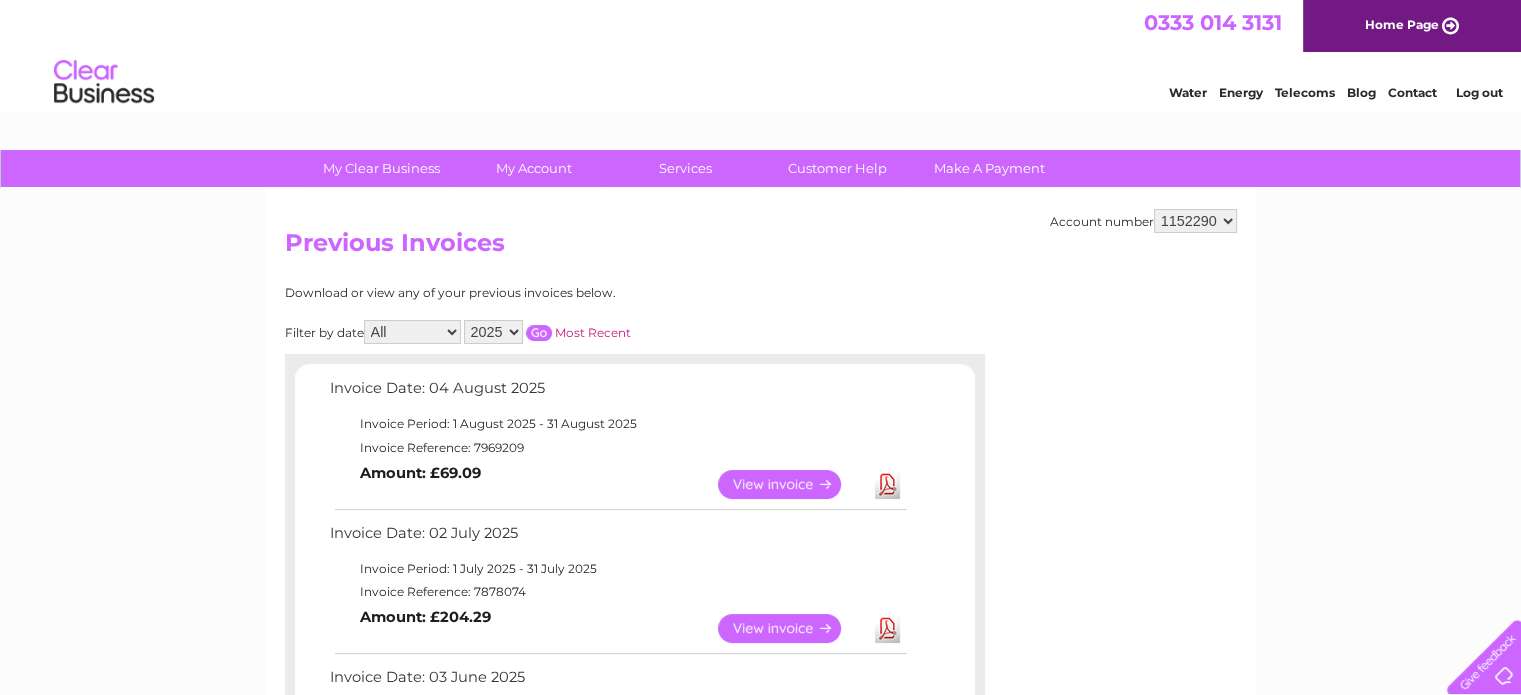 scroll, scrollTop: 76, scrollLeft: 0, axis: vertical 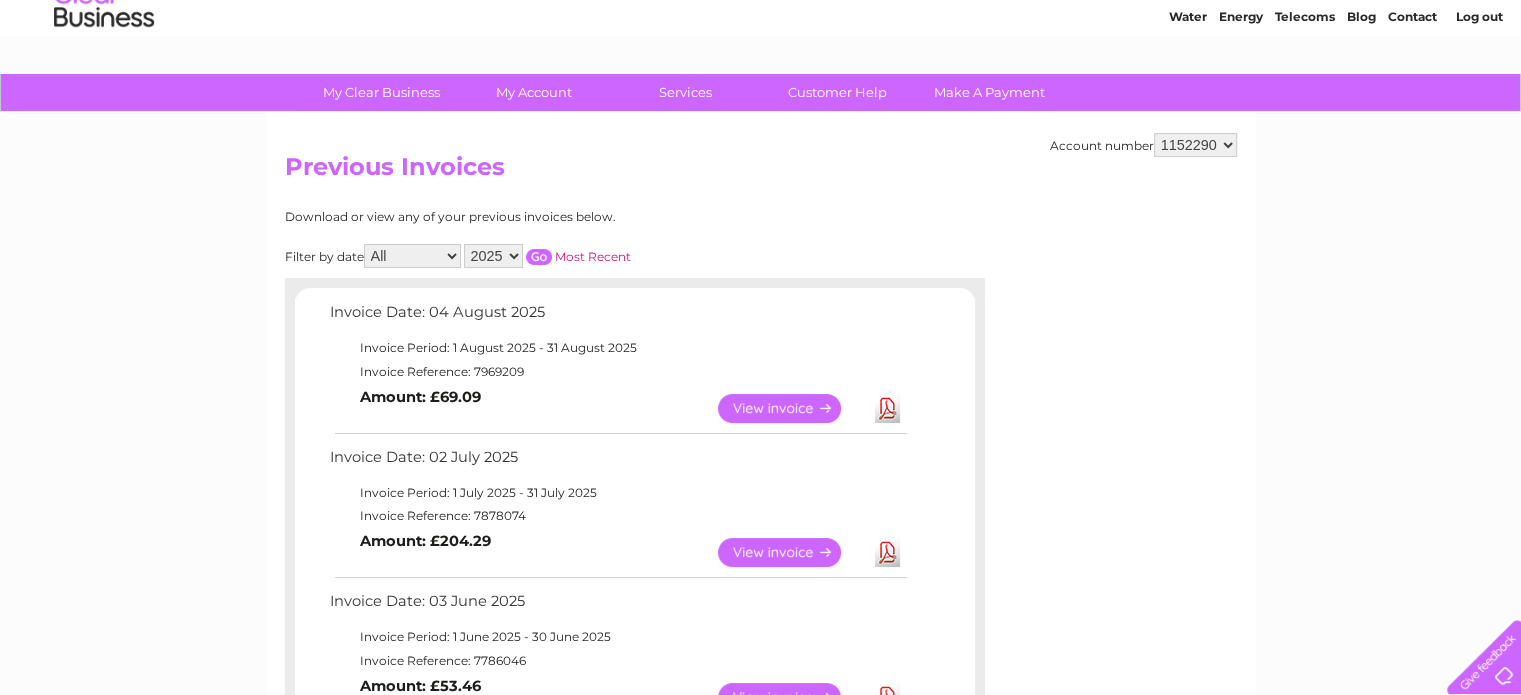click on "Download" at bounding box center (887, 552) 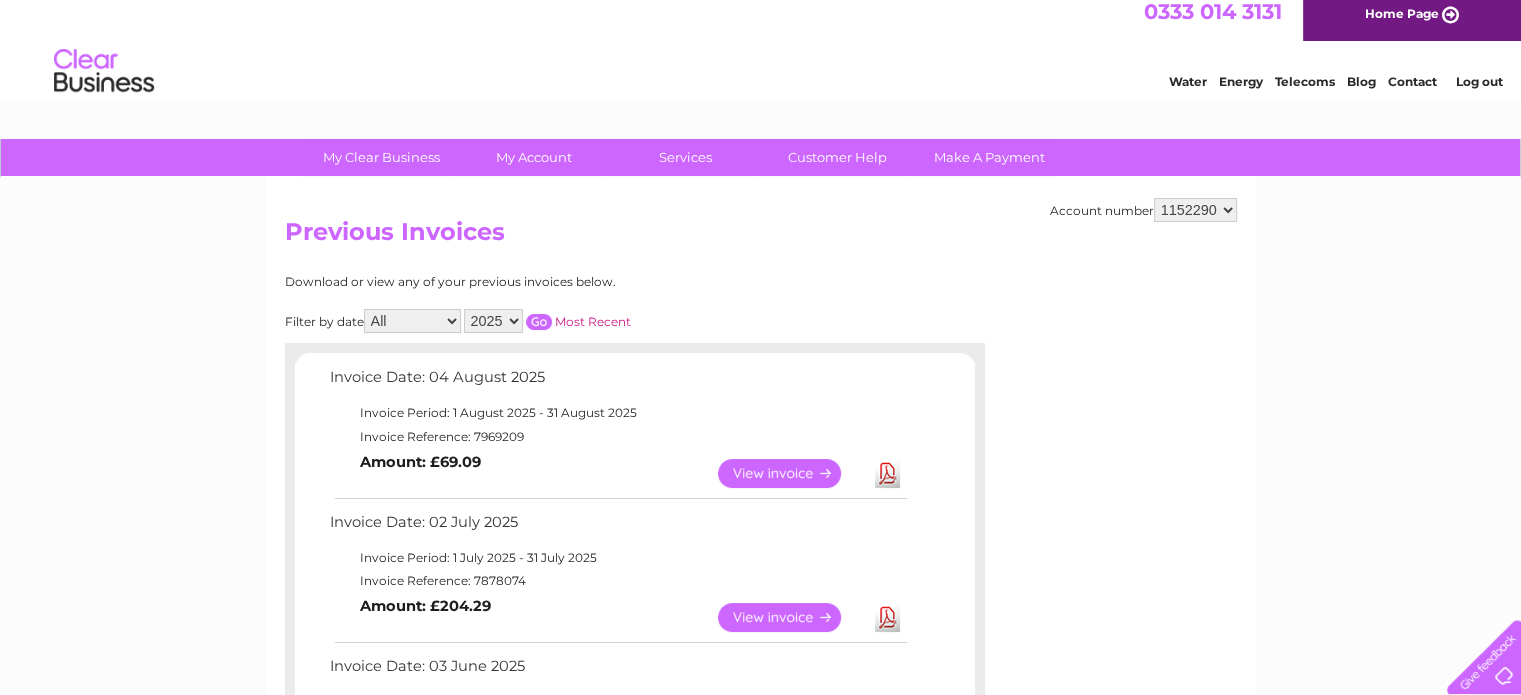 scroll, scrollTop: 0, scrollLeft: 0, axis: both 